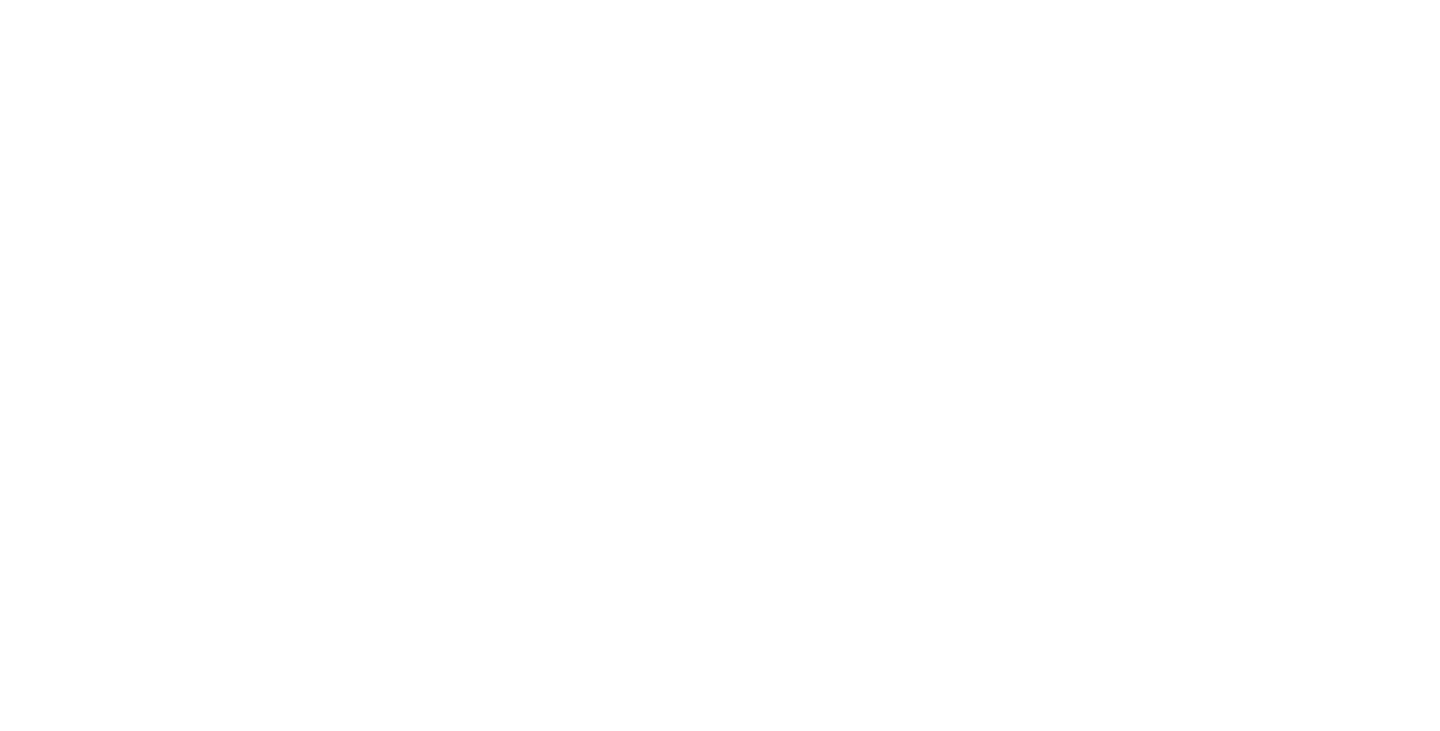 scroll, scrollTop: 0, scrollLeft: 0, axis: both 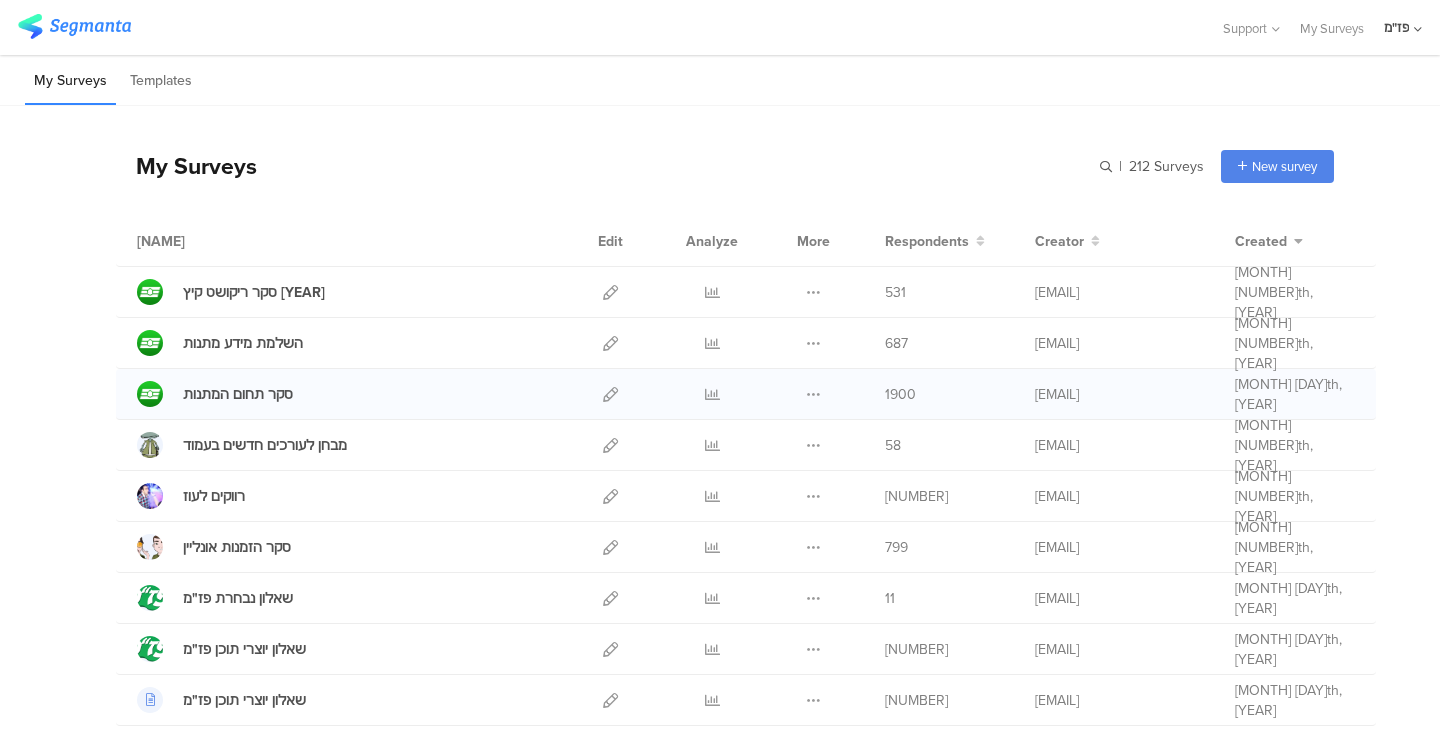 click on "Duplicate
Export
Delete" at bounding box center [813, 292] 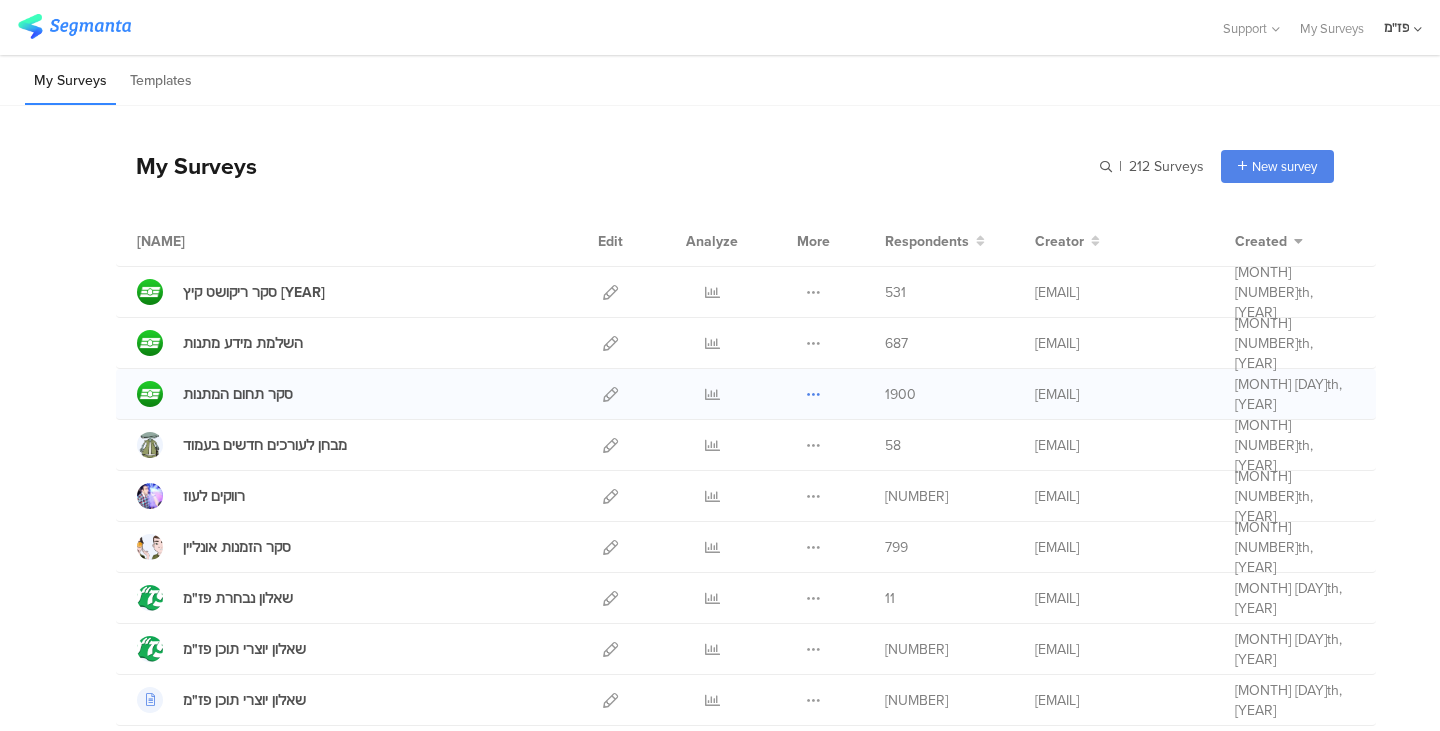 click at bounding box center [813, 292] 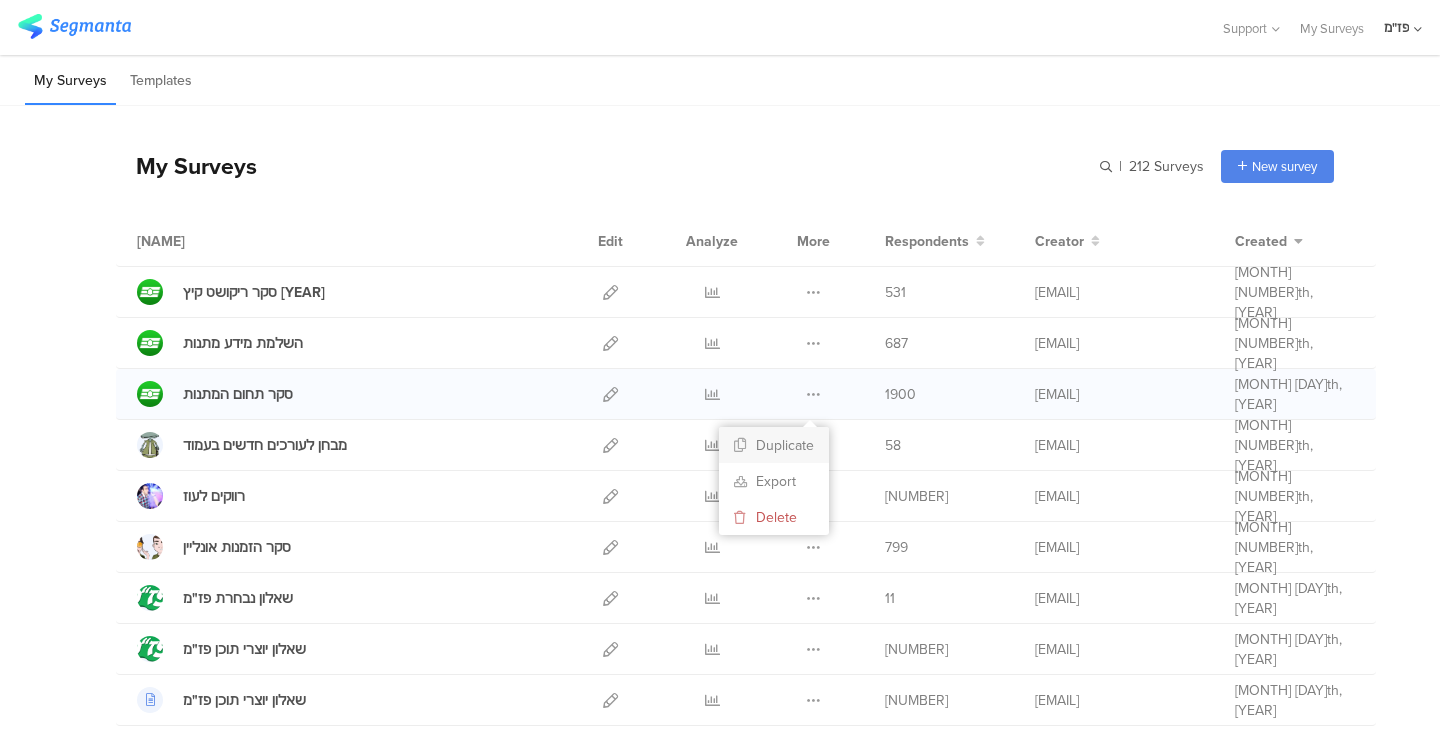 click on "Duplicate" at bounding box center [0, 0] 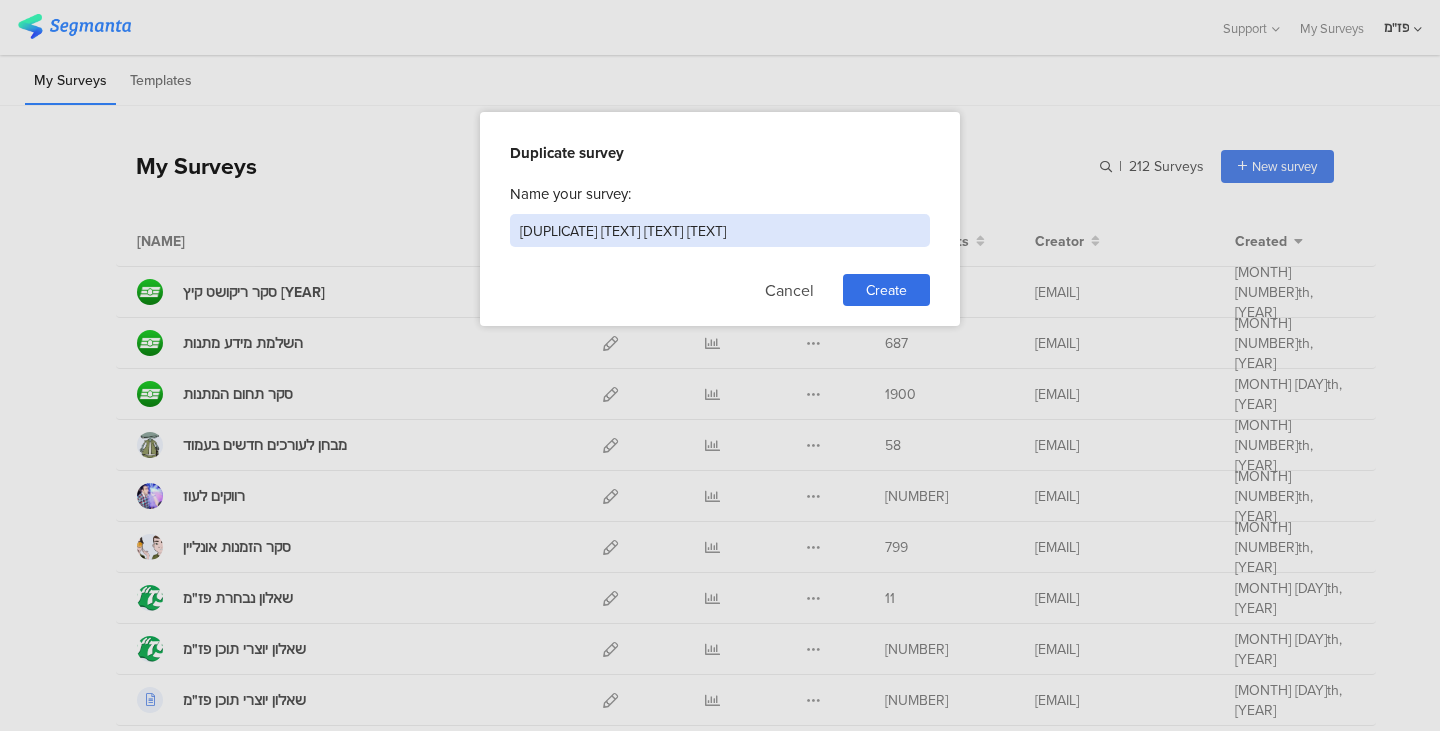 click on "[DUPLICATE] [TEXT] [TEXT] [TEXT]" at bounding box center [720, 230] 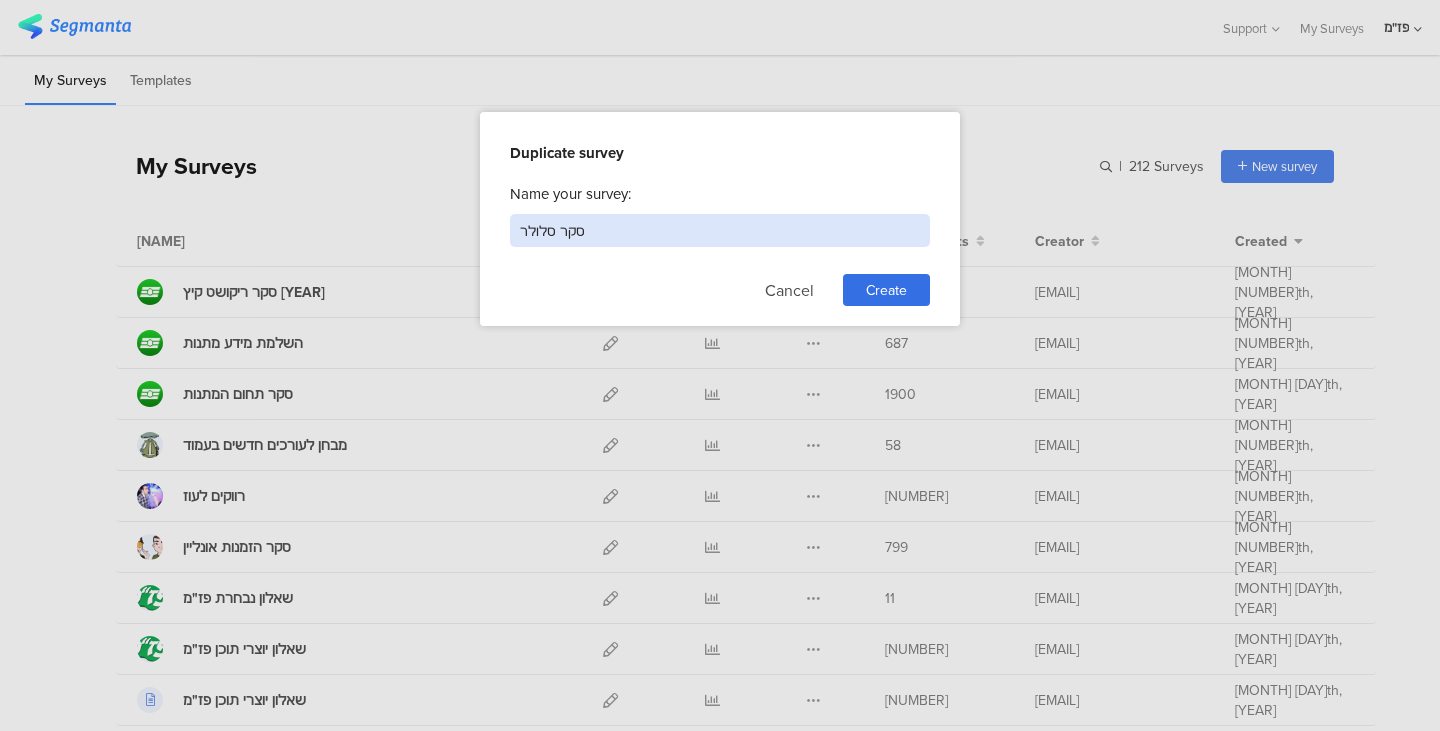 type on "סקר סלולר" 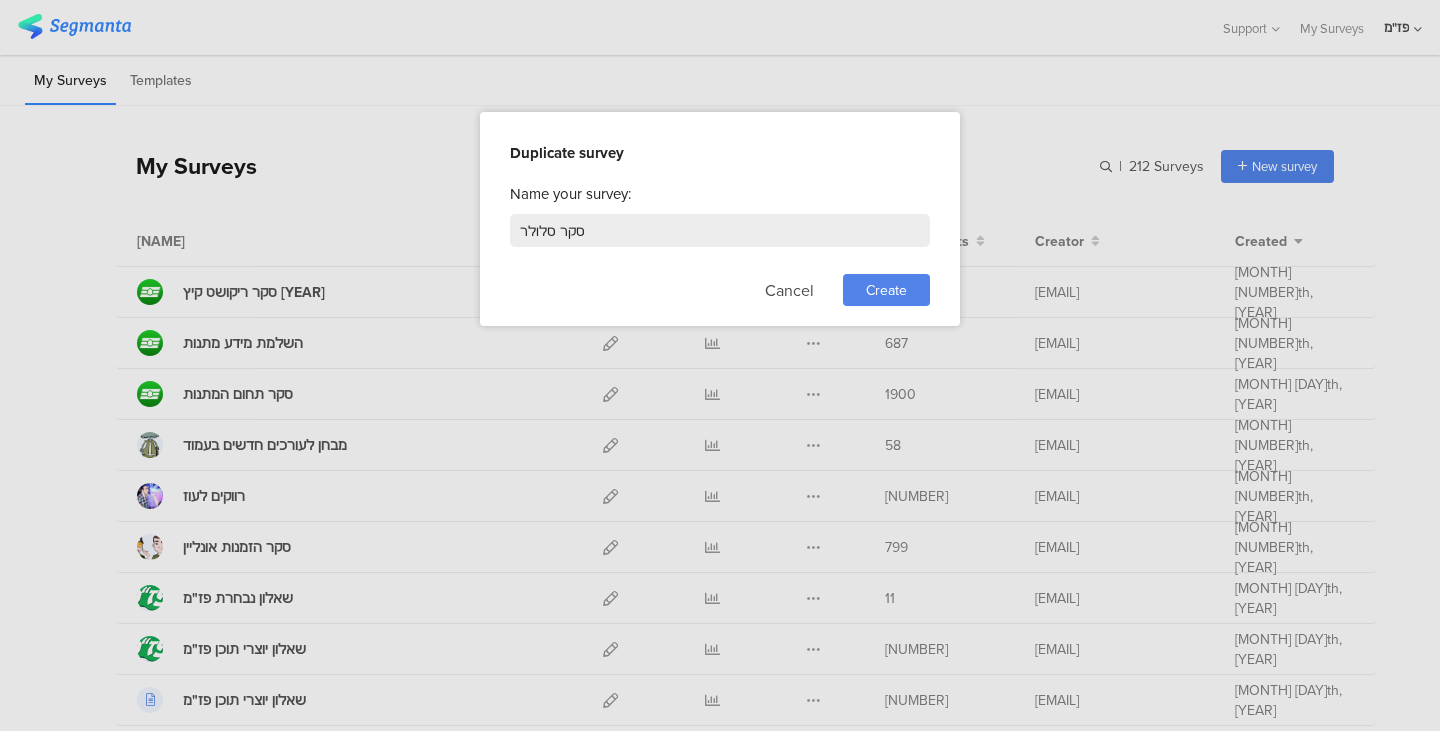 click on "Create" at bounding box center (886, 290) 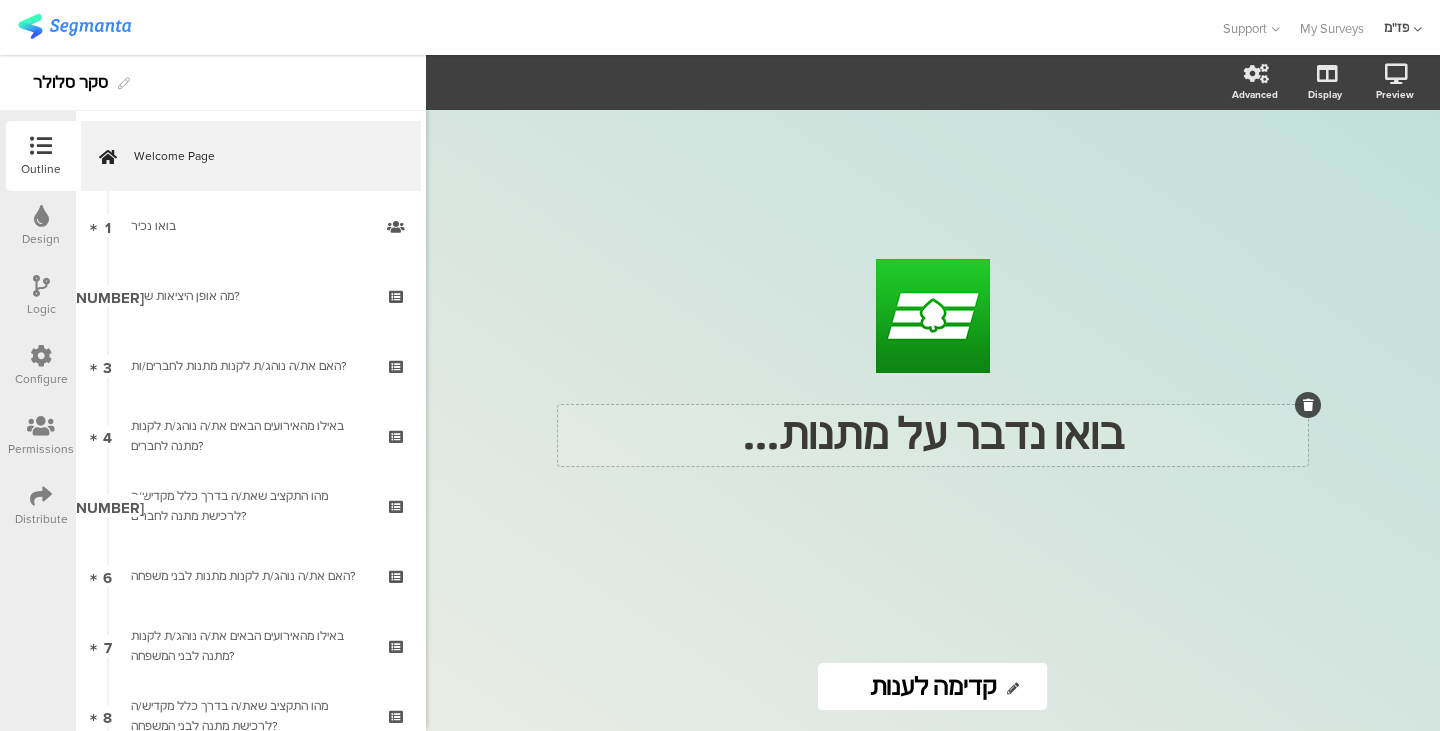 click on "בואו נדבר על מתנות...
בואו נדבר על מתנות..." at bounding box center [933, 435] 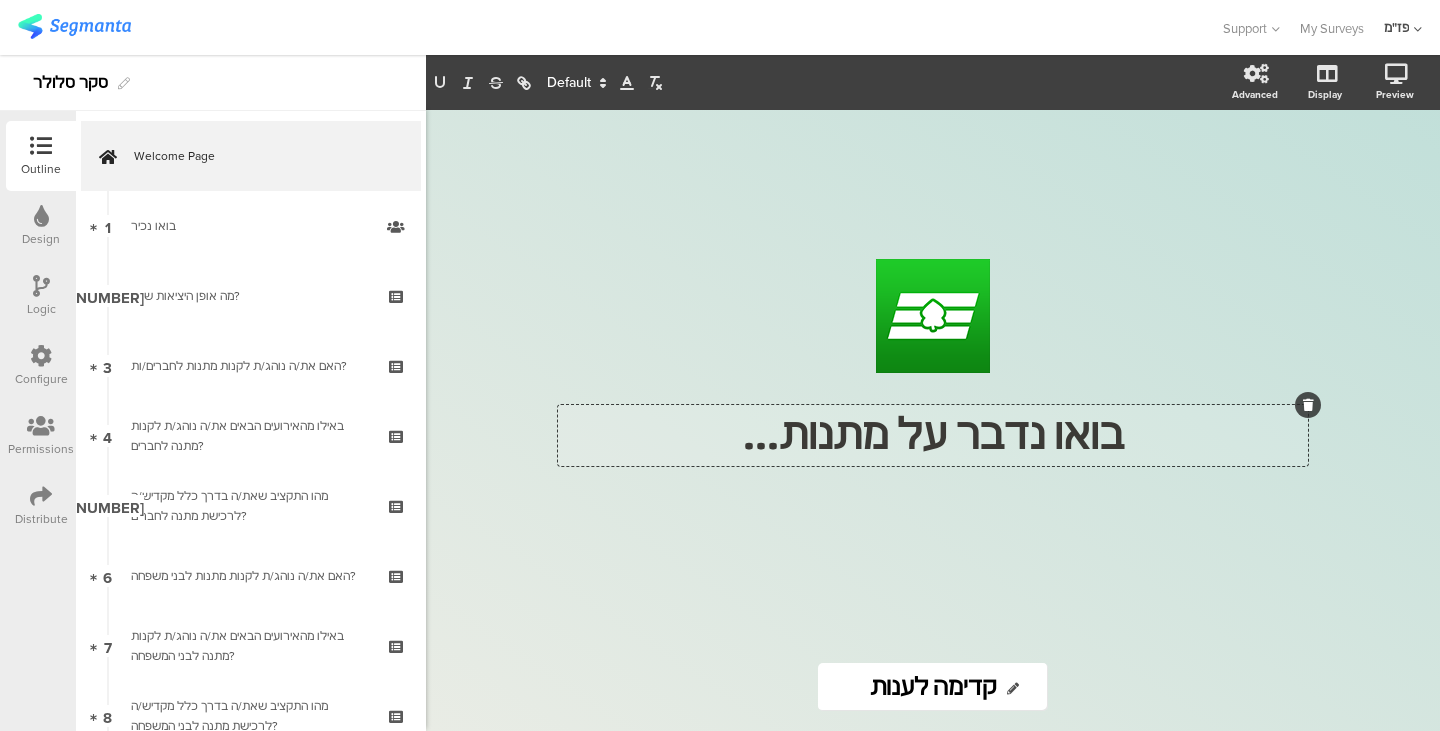 click on "בואו נדבר על מתנות..." at bounding box center (933, 435) 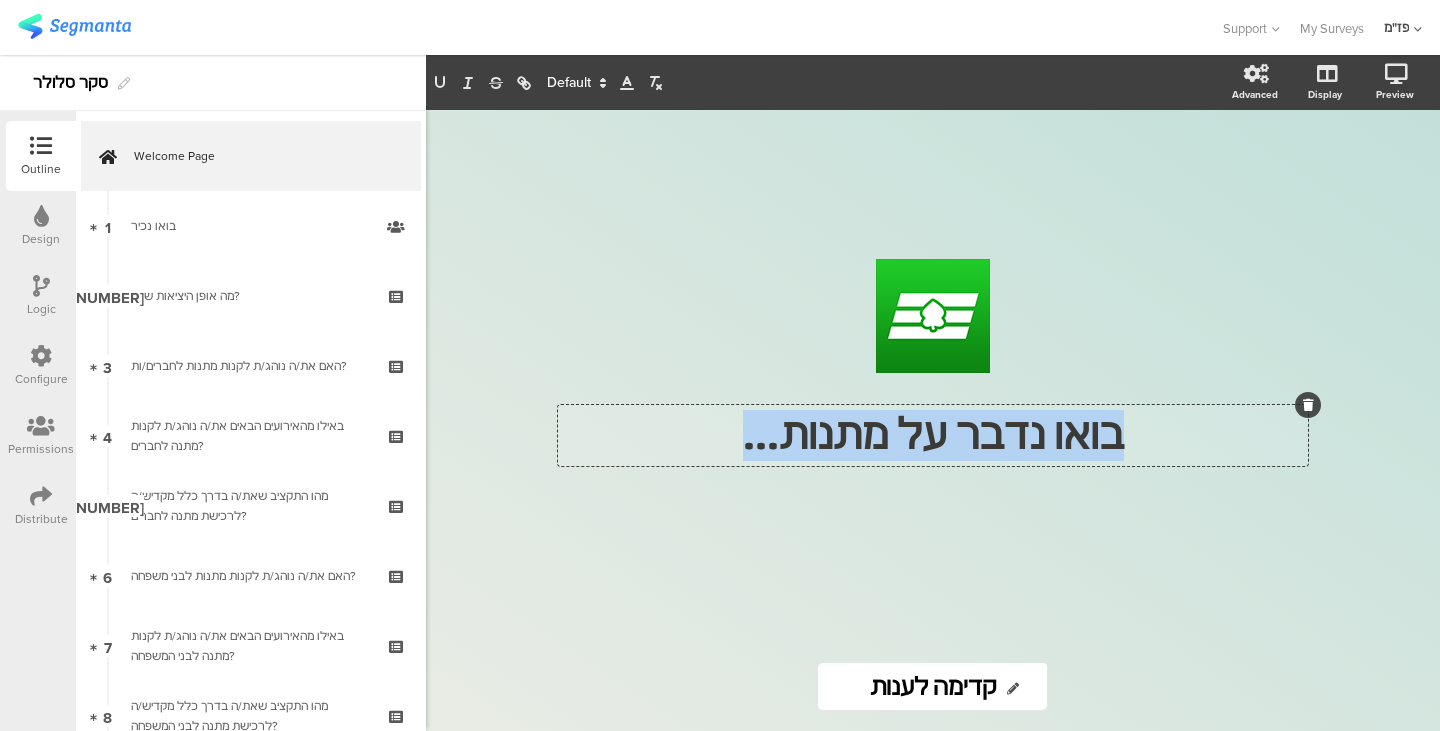 click on "בואו נדבר על מתנות..." at bounding box center [933, 435] 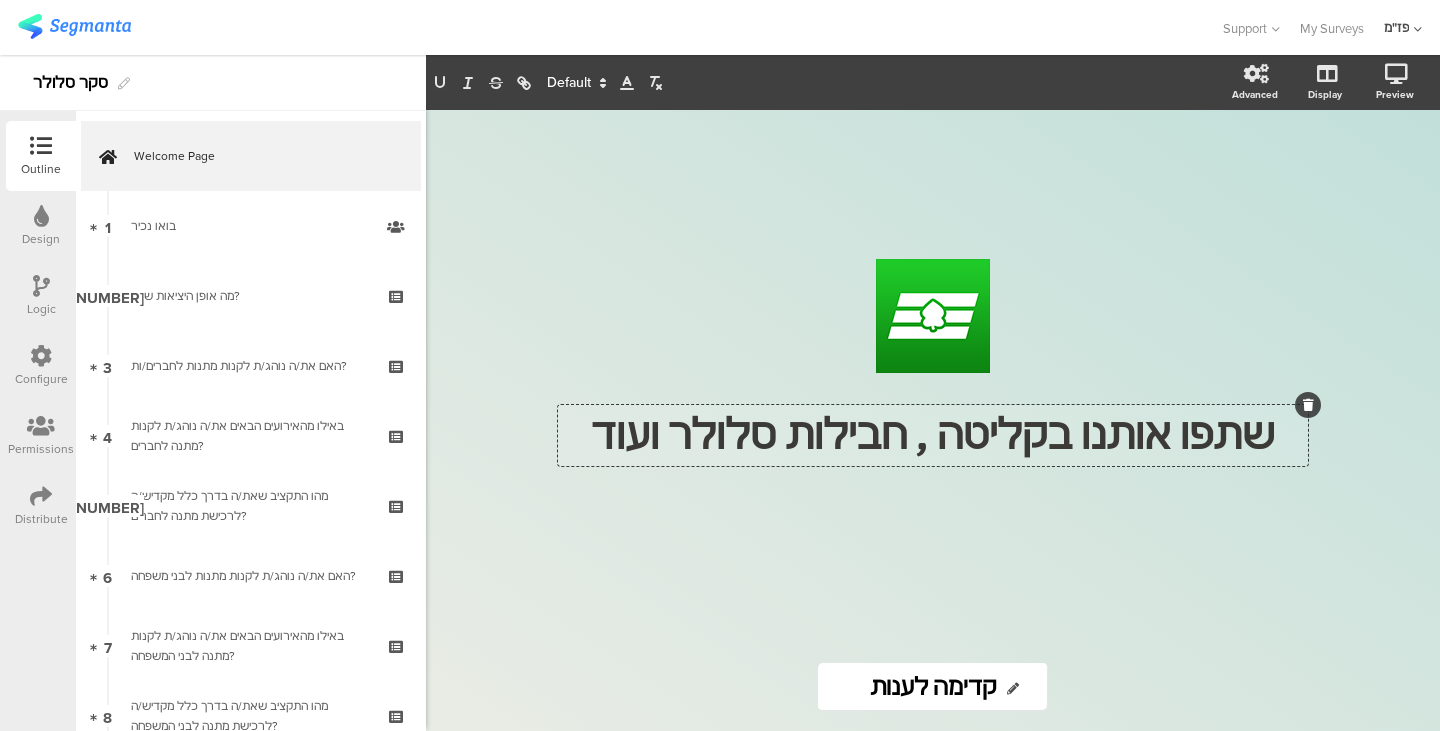 click on "שתפו אותנו בקליטה , חבילות סלולר ועוד" at bounding box center (933, 435) 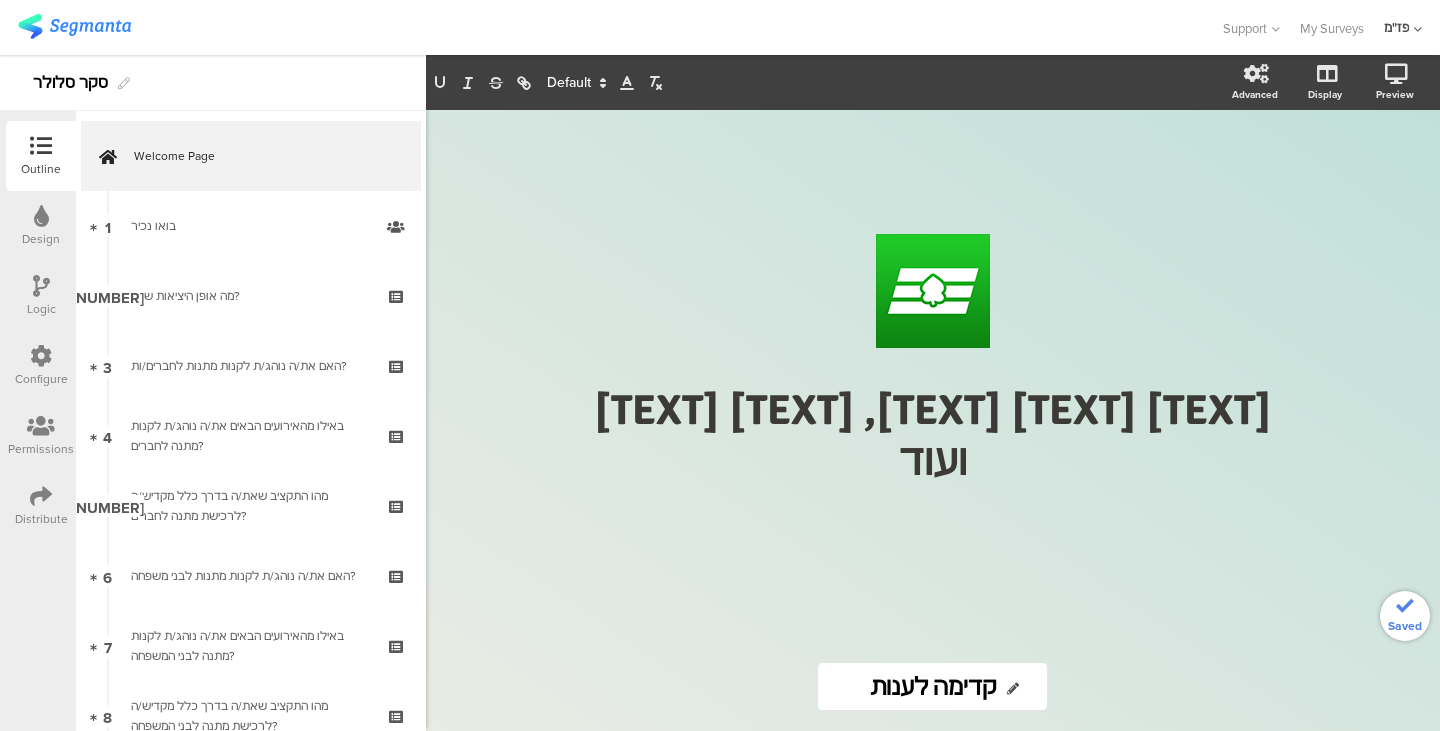 click on "/
[TEXT] [TEXT] [TEXT], [TEXT] [TEXT] ועוד
[TEXT] [TEXT] [TEXT], [TEXT] [TEXT] ועוד
[TEXT]
[TEXT]" at bounding box center (933, 420) 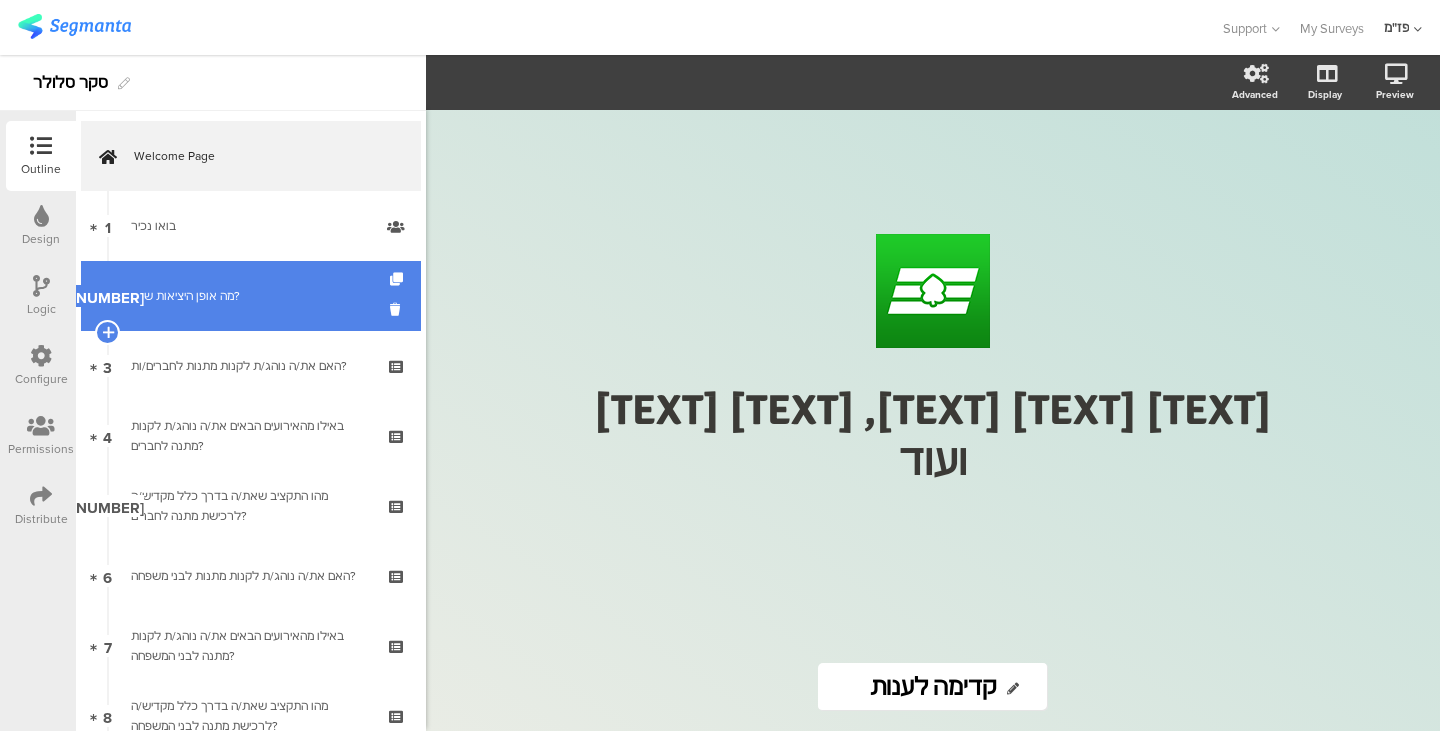 click on "[NUMBER]
מה אופן היציאות שלך?" at bounding box center [251, 296] 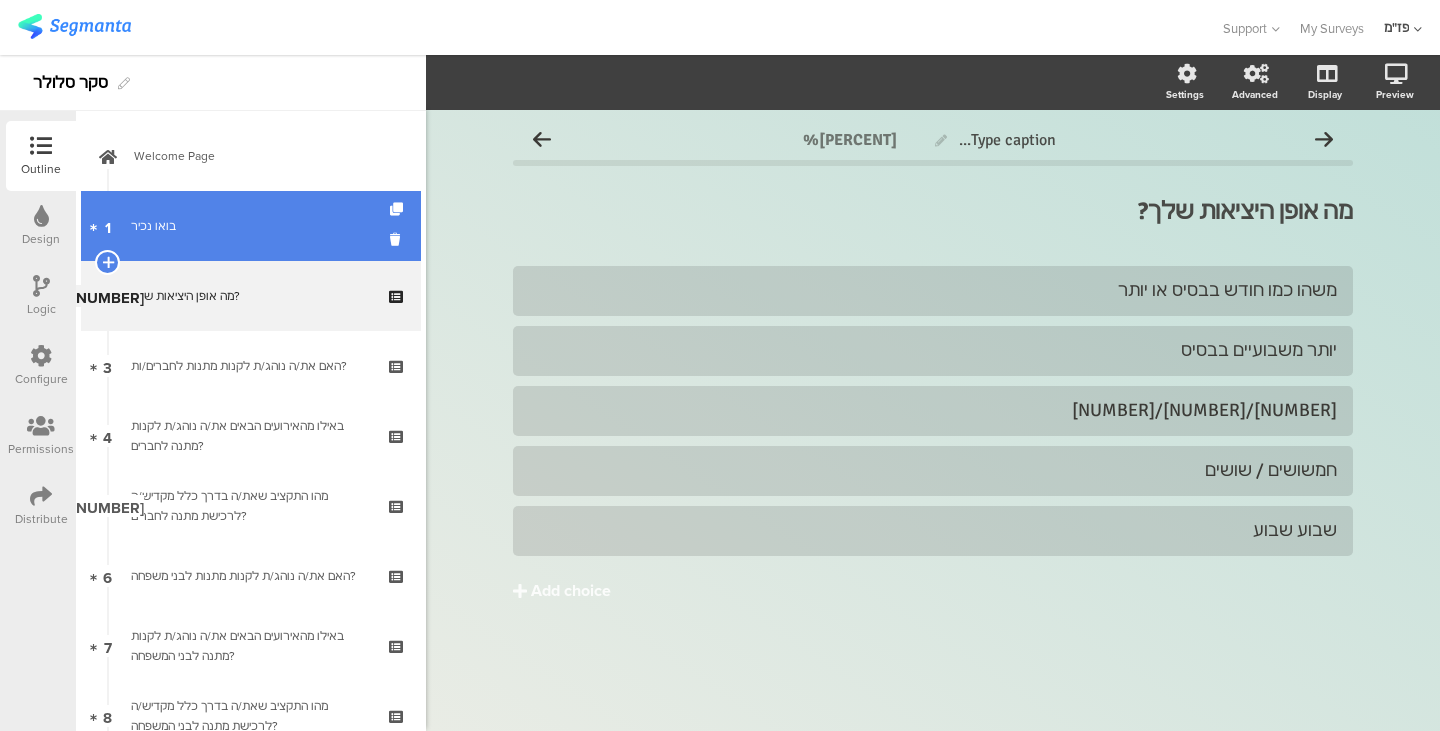 click on "בואו נכיר" at bounding box center (250, 226) 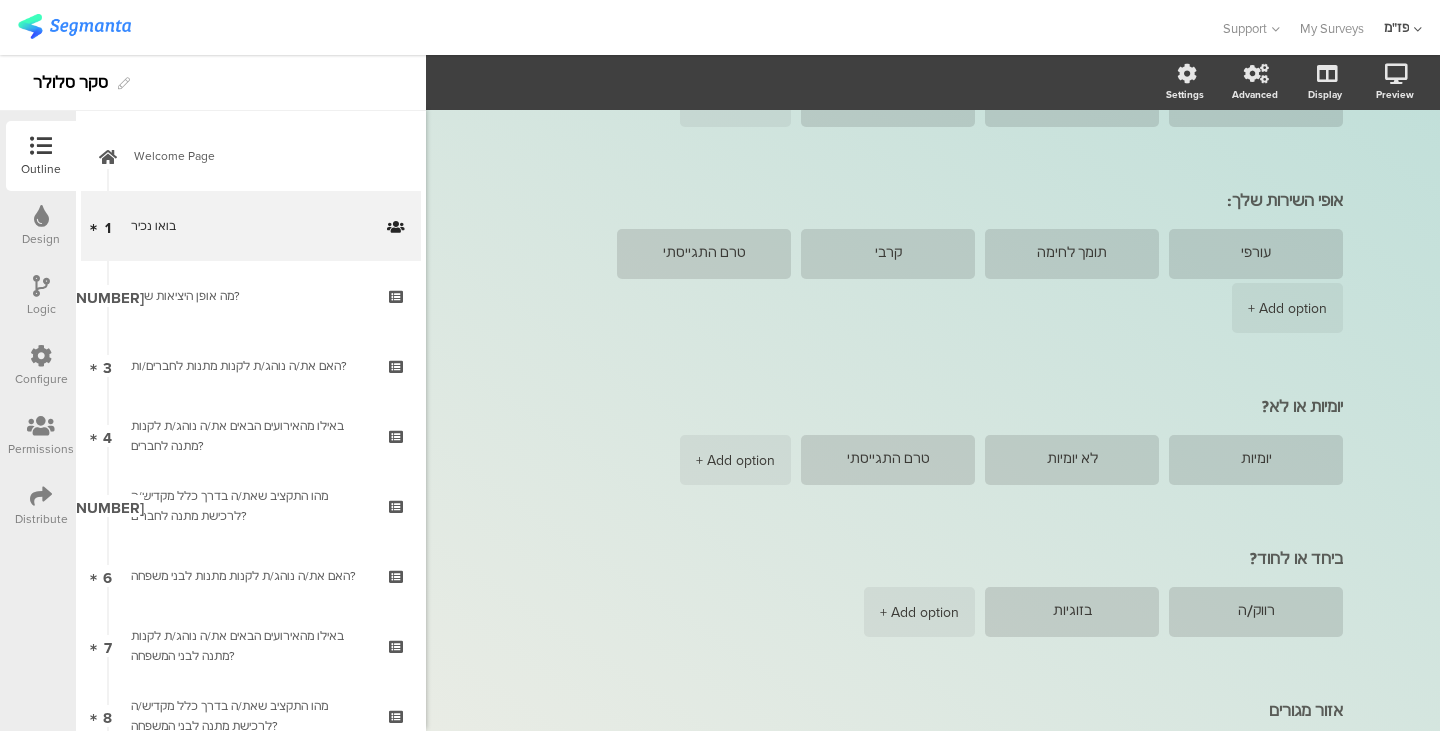 scroll, scrollTop: 650, scrollLeft: 0, axis: vertical 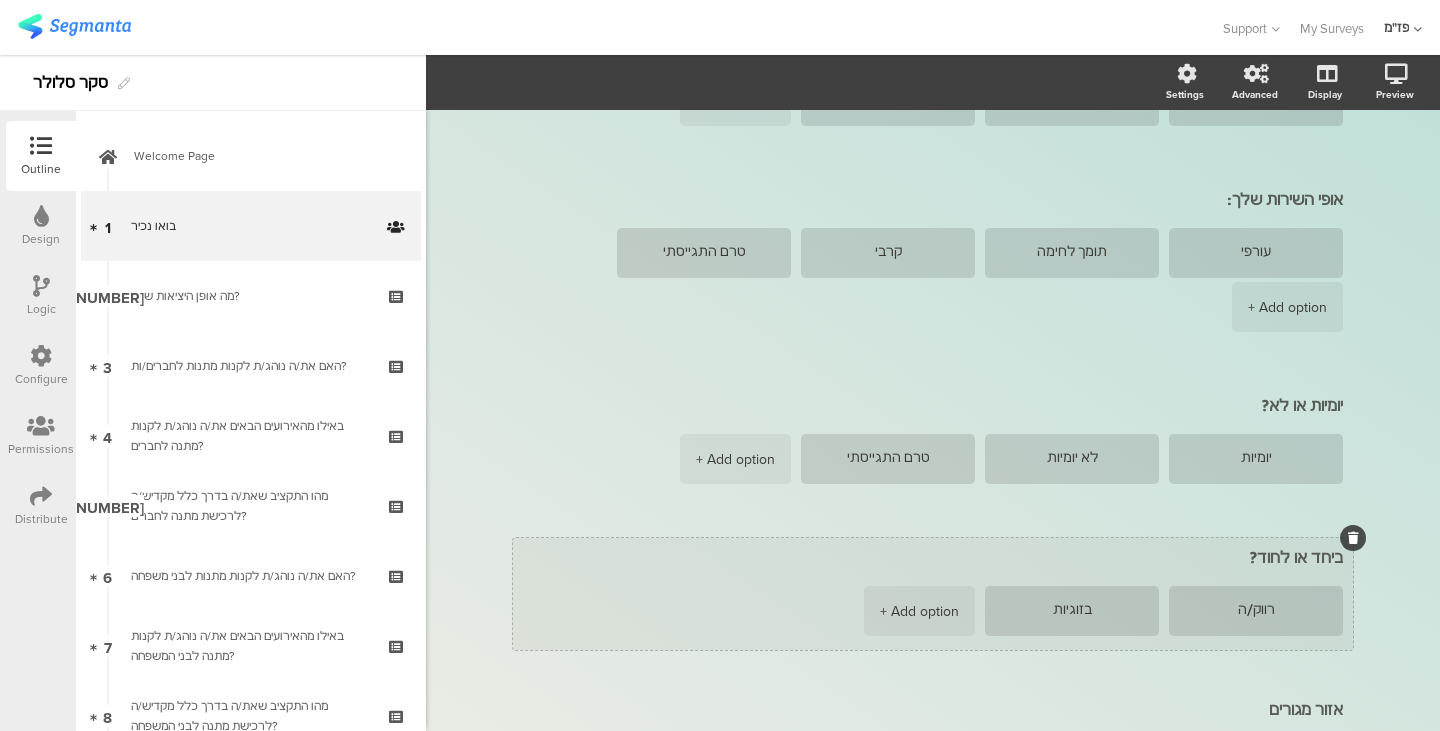 click on "רווק/ה
בזוגיות
+ Add option" at bounding box center (928, 613) 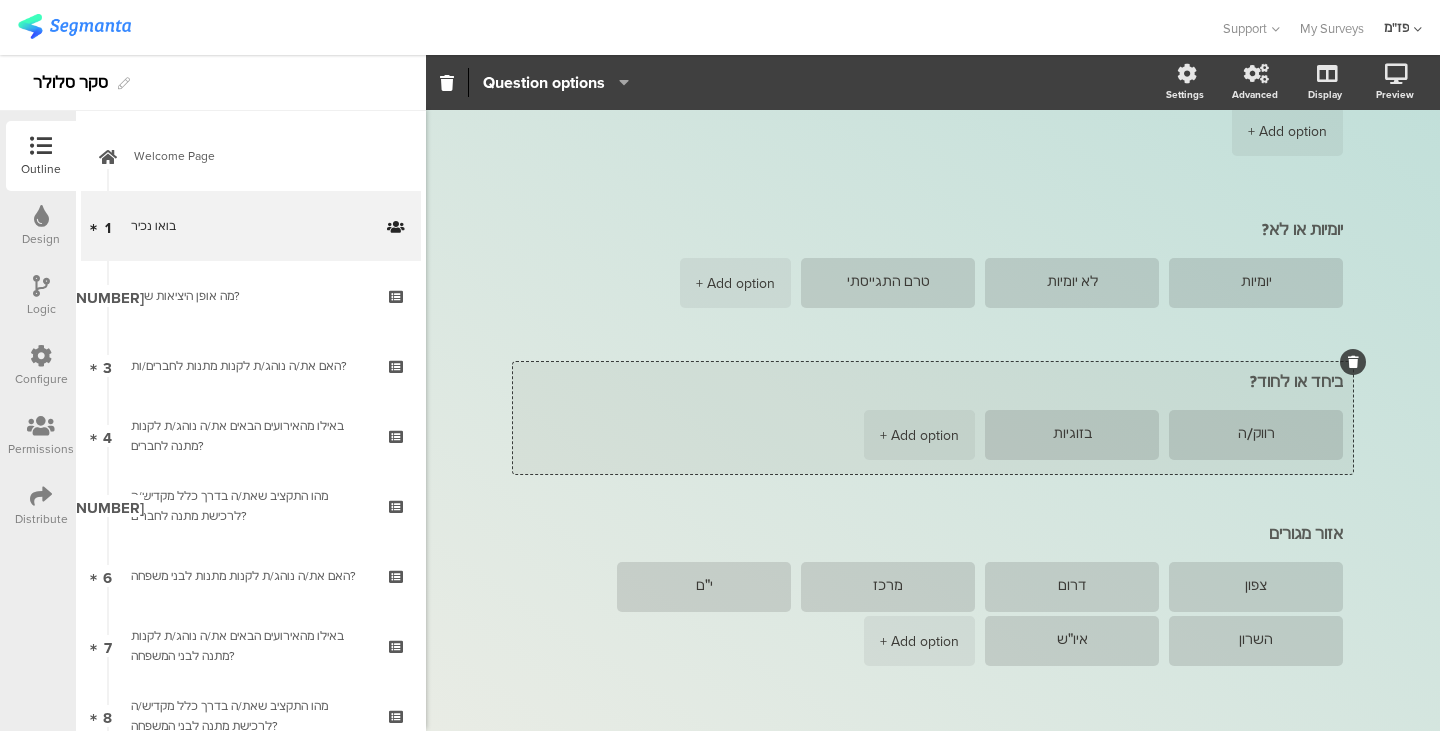 scroll, scrollTop: 825, scrollLeft: 0, axis: vertical 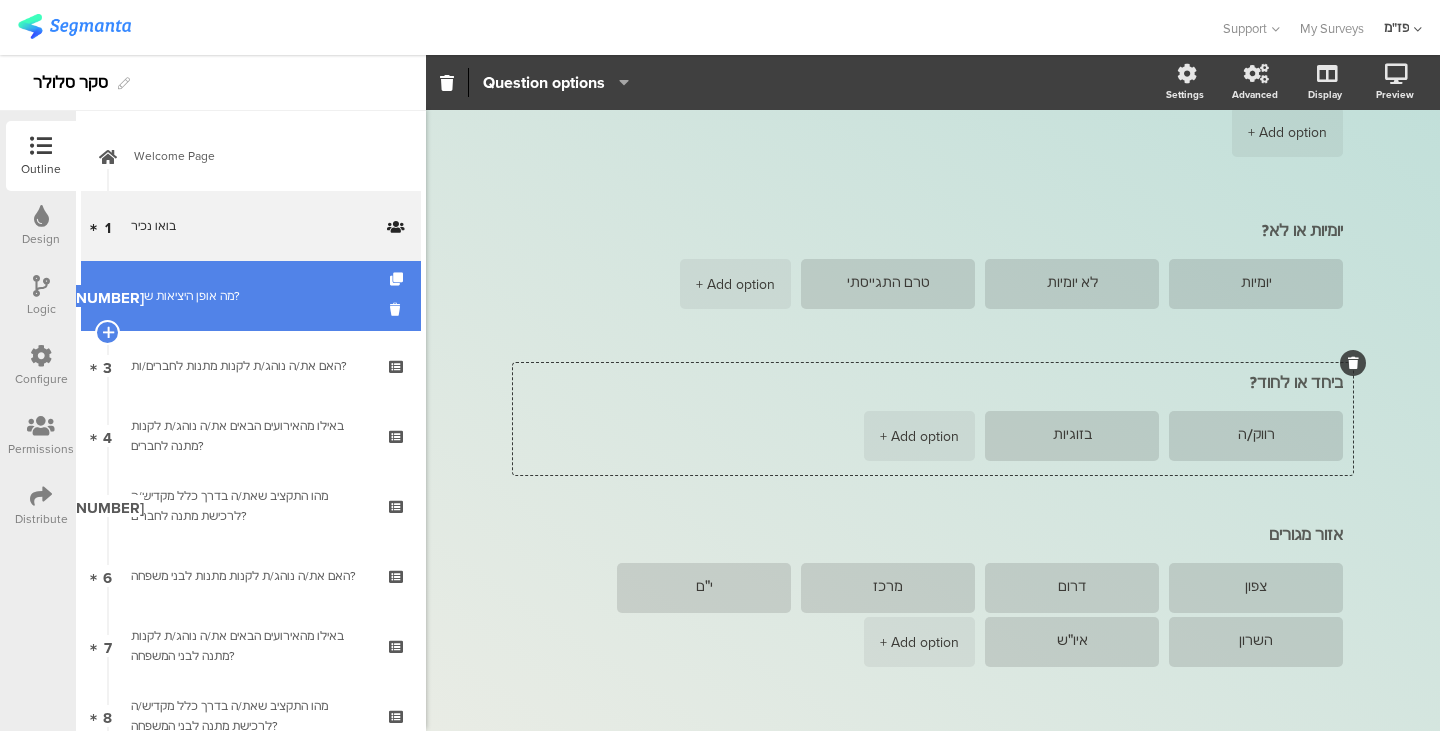 click on "[NUMBER]
מה אופן היציאות שלך?" at bounding box center (251, 296) 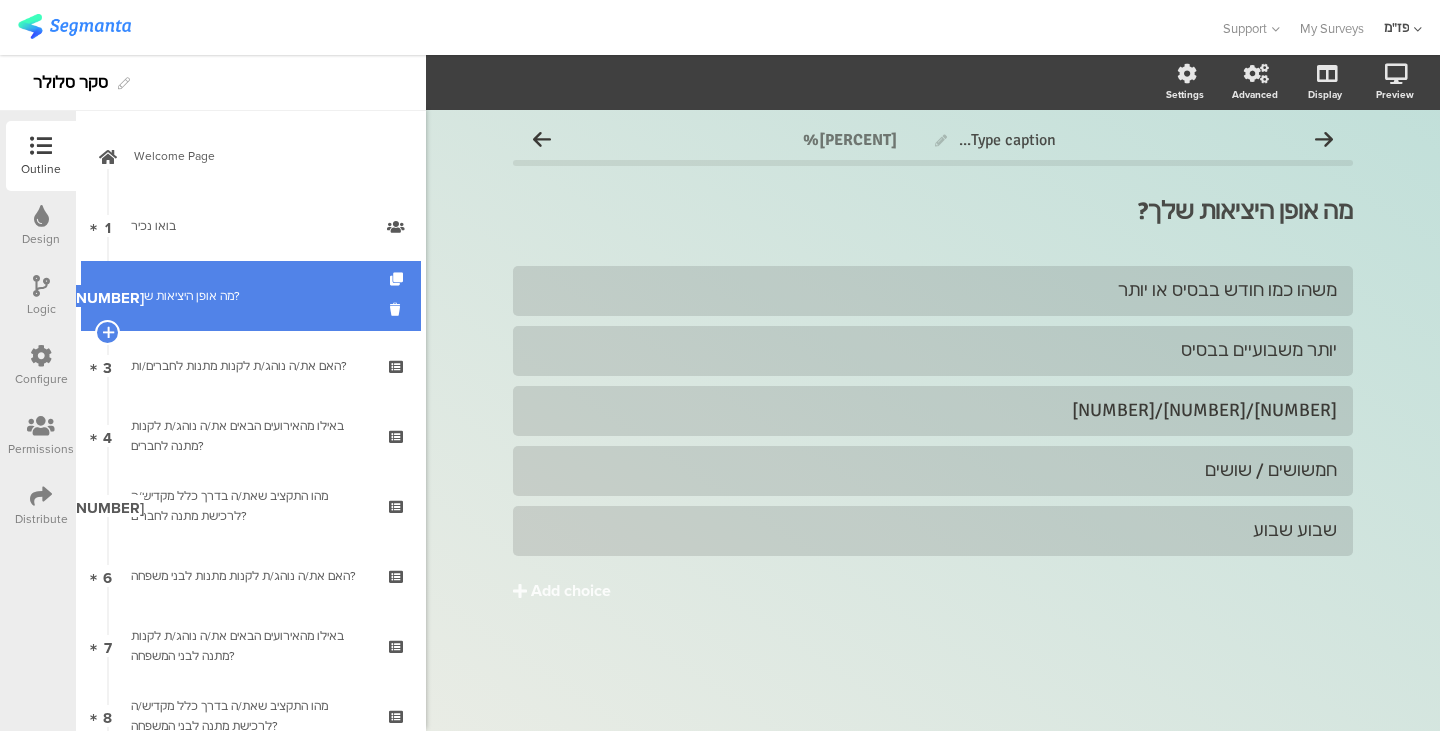 scroll, scrollTop: 0, scrollLeft: 0, axis: both 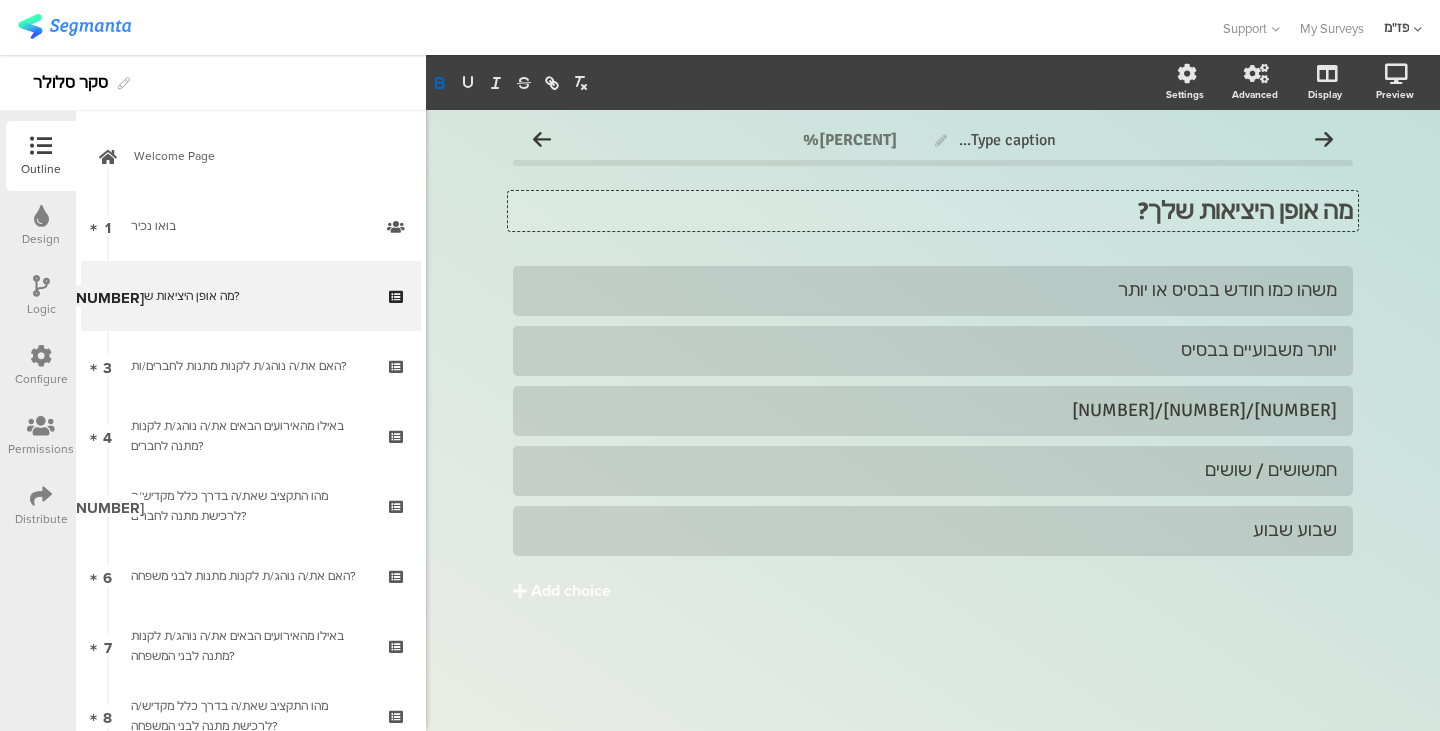 click on "מה אופן היציאות שלך?
מה אופן היציאות שלך?
מה אופן היציאות שלך?" at bounding box center [933, 211] 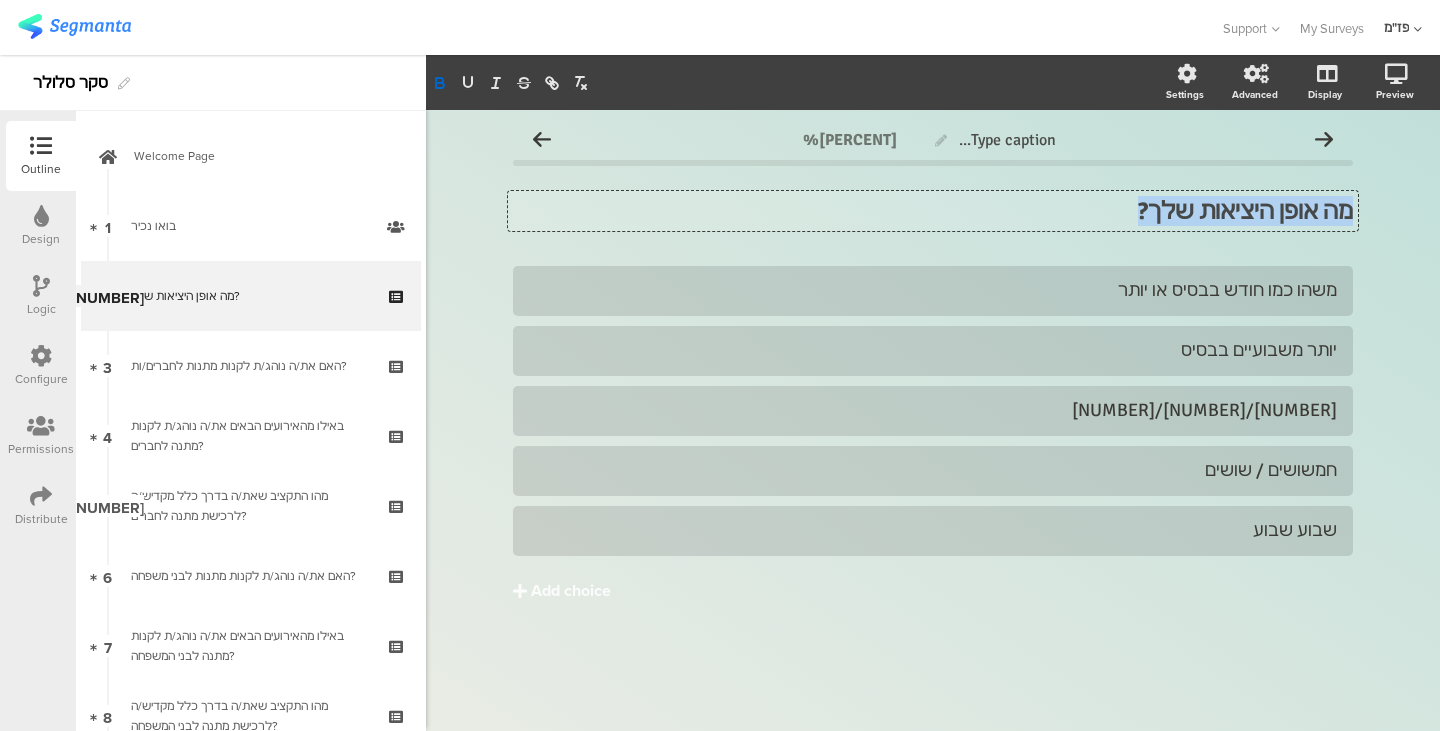 click on "מה אופן היציאות שלך?" at bounding box center (933, 211) 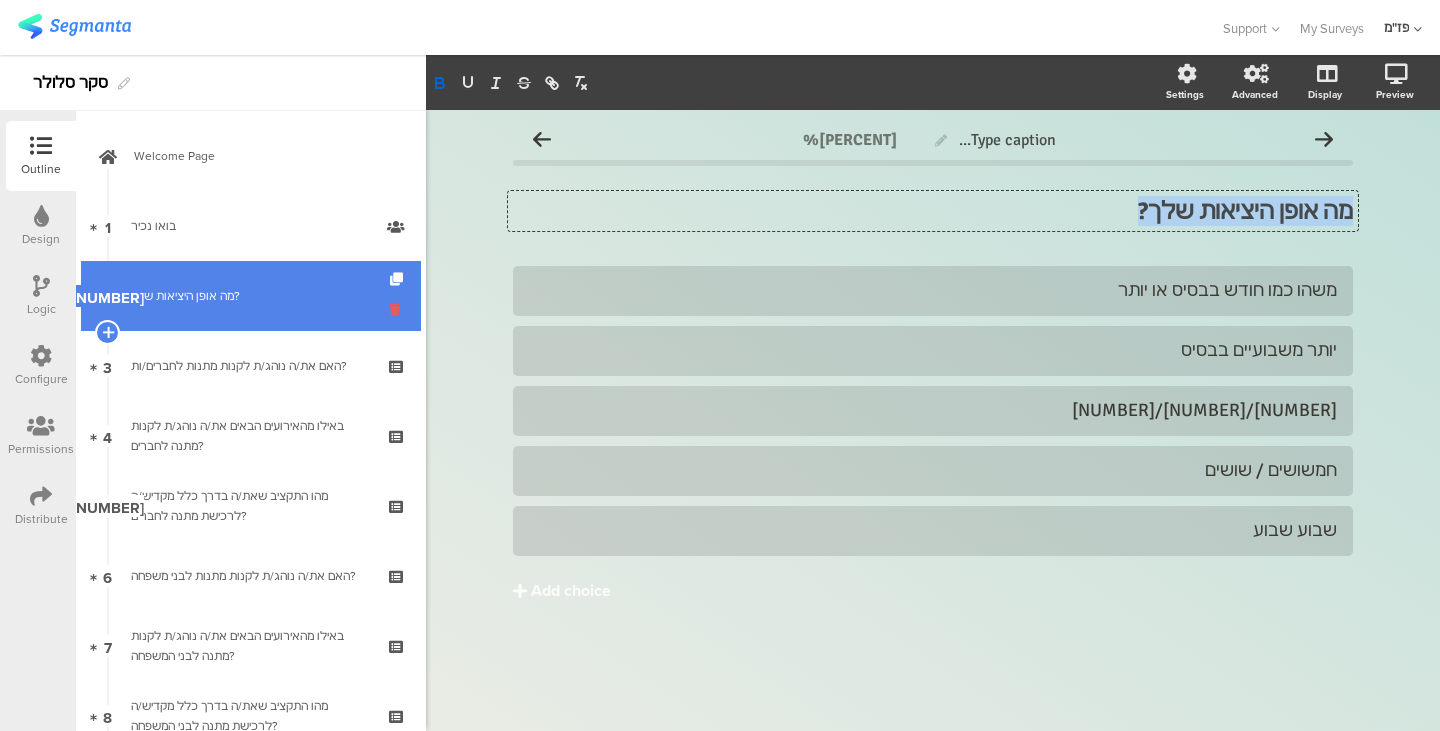 click at bounding box center [398, 309] 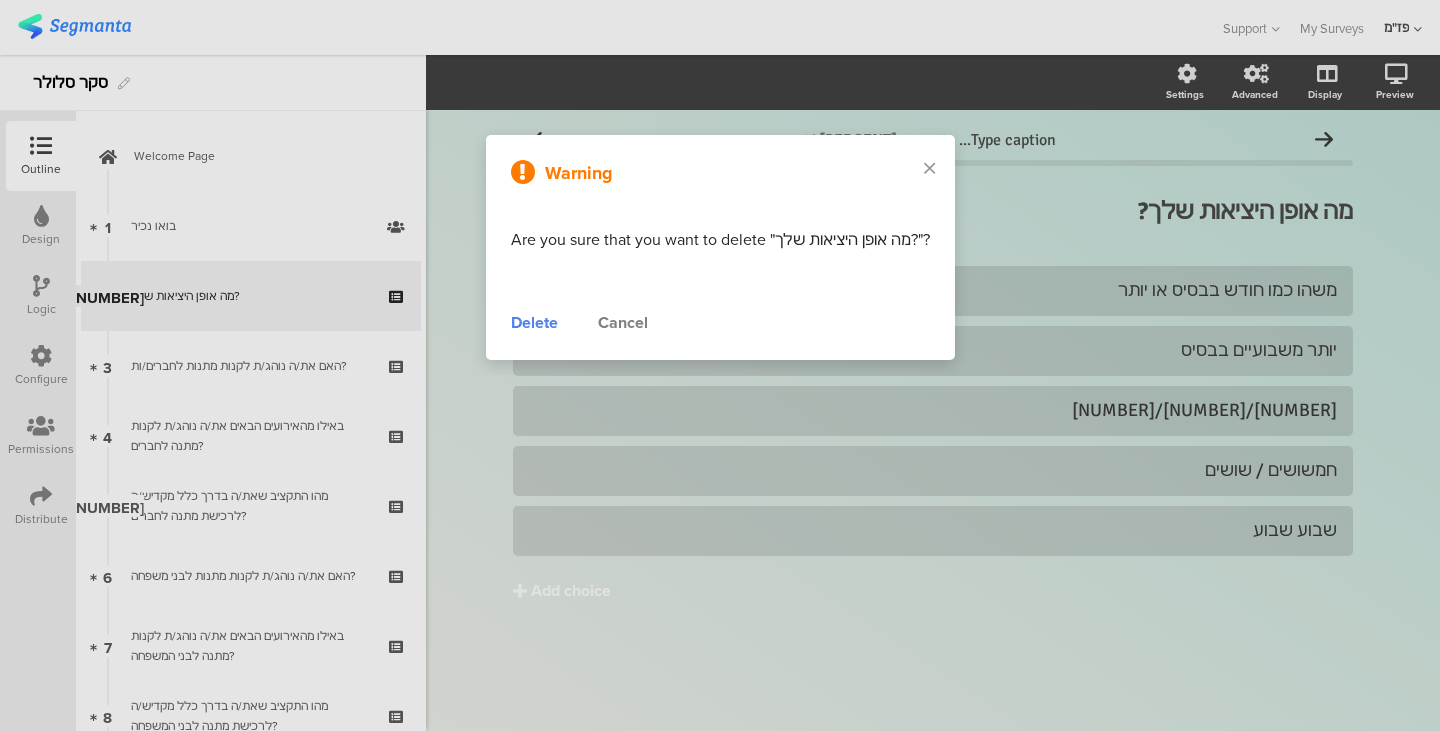 click on "Delete" at bounding box center [534, 323] 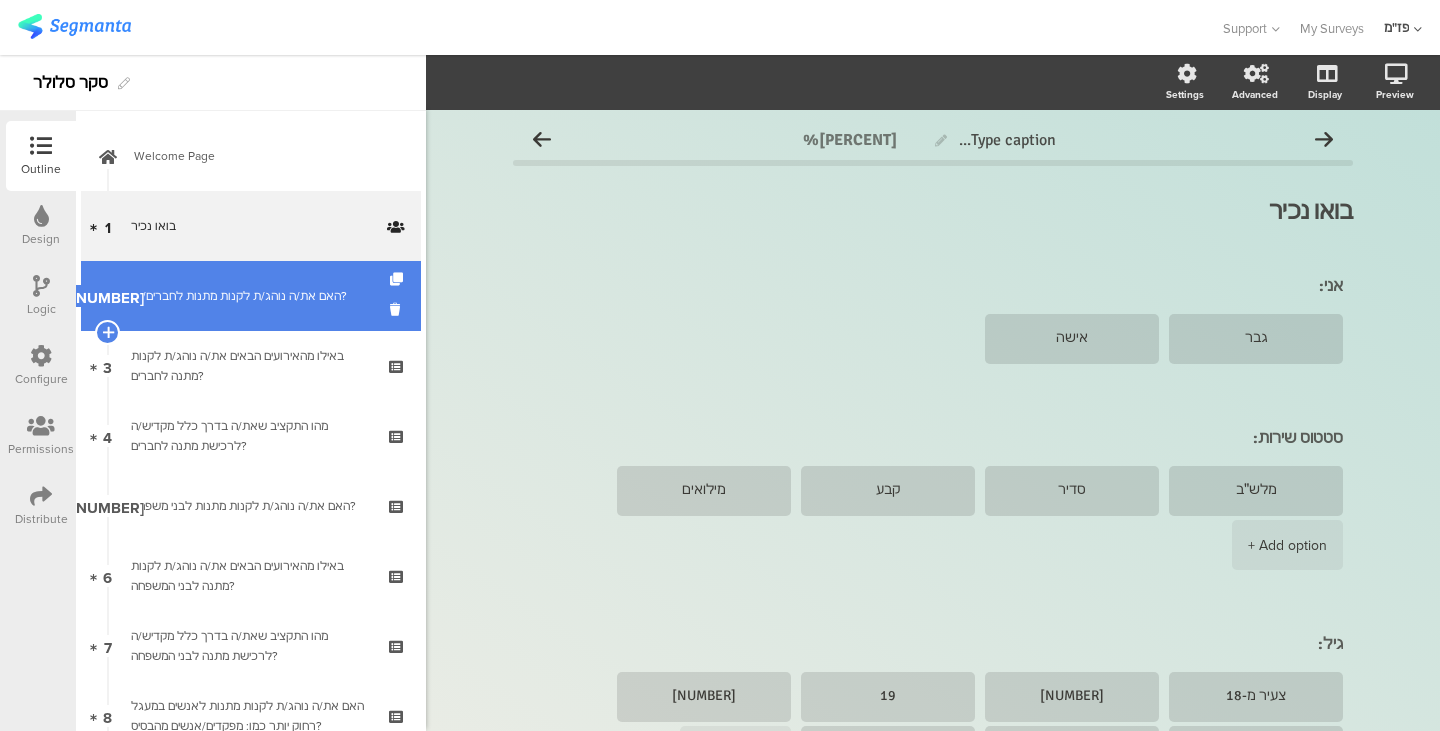 click on "[NUMBER]
האם את/ה נוהג/ת לקנות מתנות לחברים/ות?" at bounding box center (251, 296) 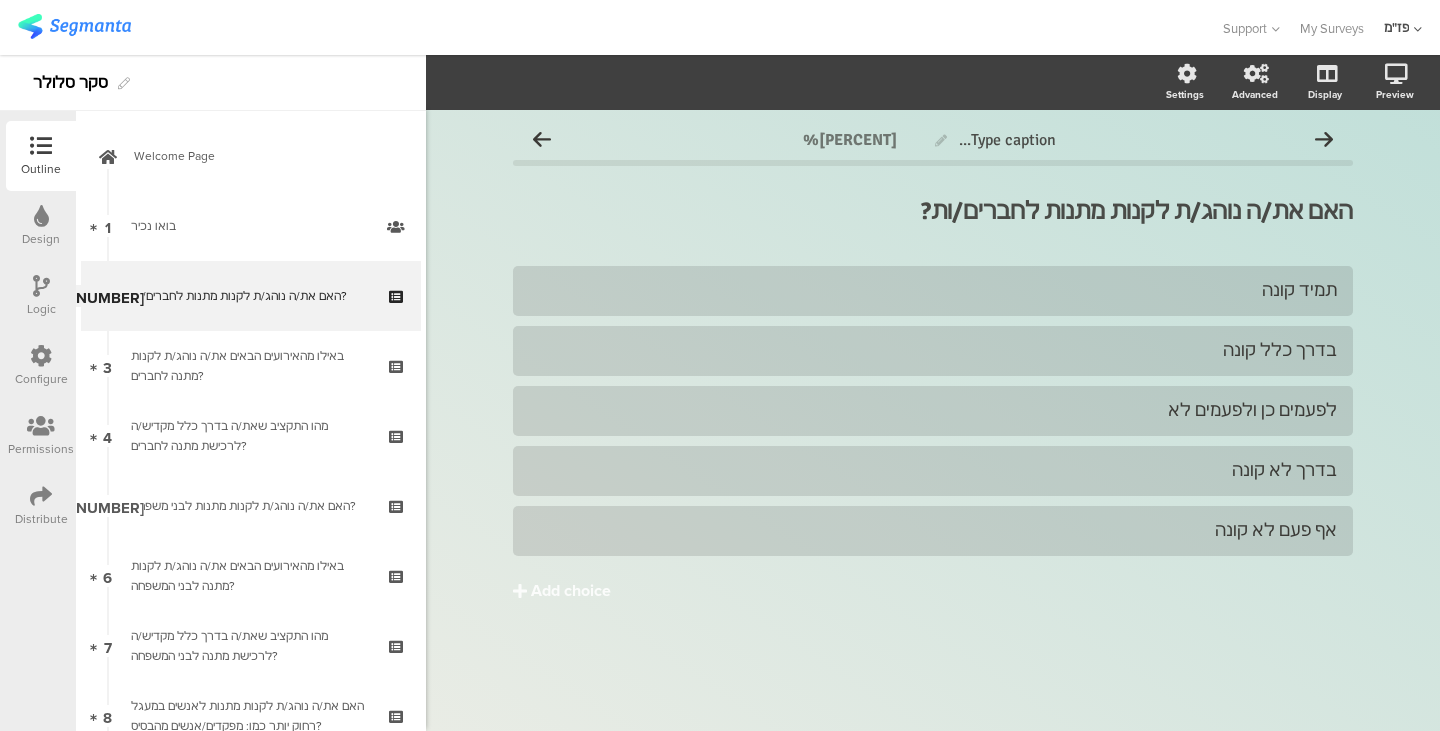 click on "האם את/ה נוהג/ת לקנות מתנות לחברים/ות?
האם את/ה נוהג/ת לקנות מתנות לחברים/ות?" at bounding box center (933, 211) 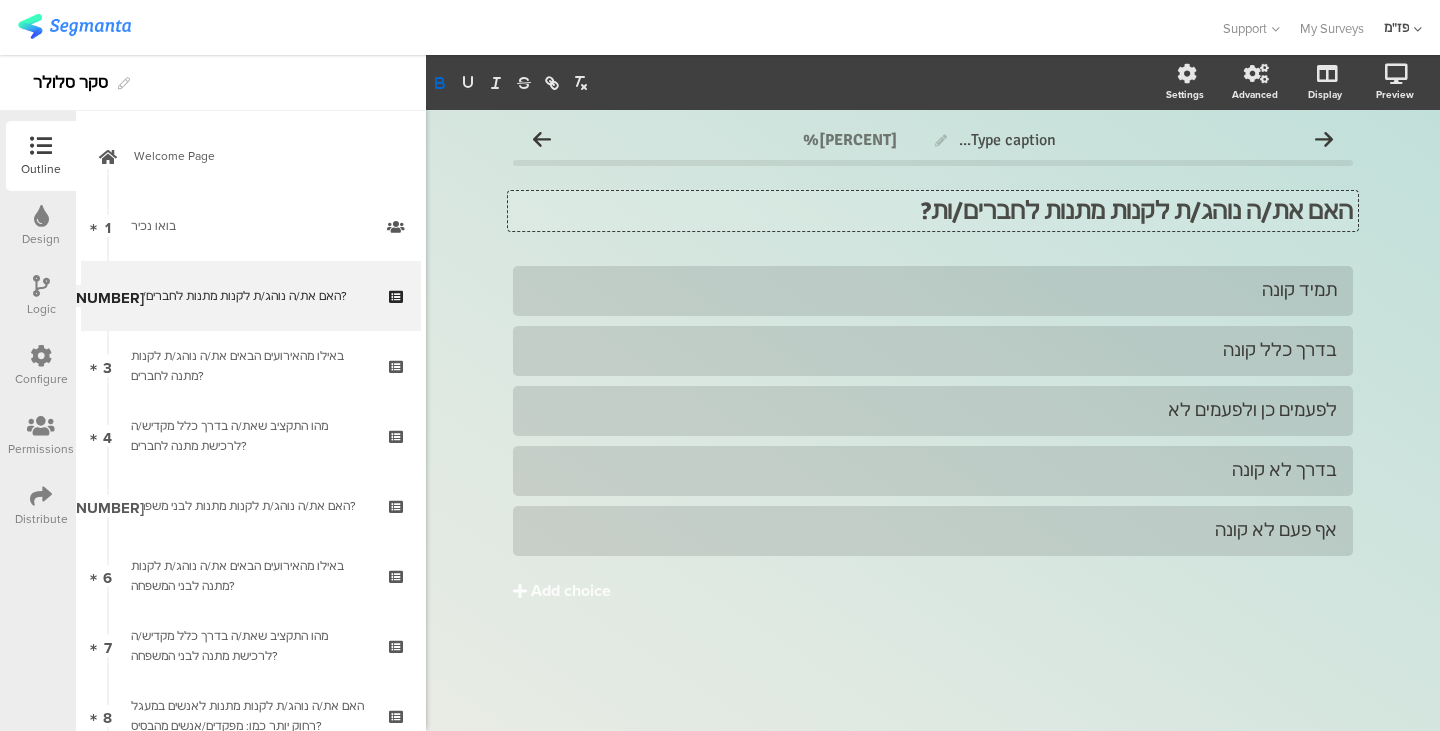 click on "האם את/ה נוהג/ת לקנות מתנות לחברים/ות?
האם את/ה נוהג/ת לקנות מתנות לחברים/ות?
האם את/ה נוהג/ת לקנות מתנות לחברים/ות?" at bounding box center [933, 211] 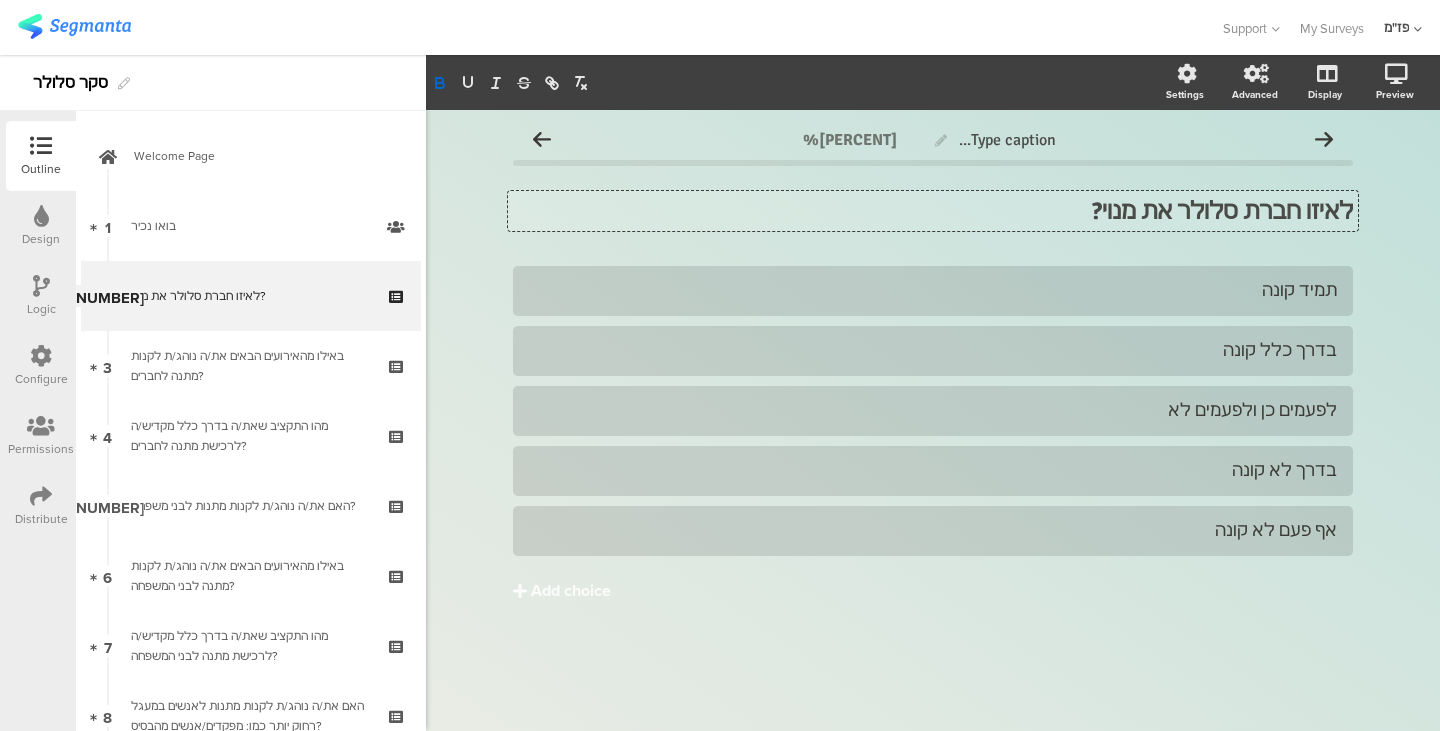 click on "לאיזו חברת סלולר את מנוי?" at bounding box center [1222, 211] 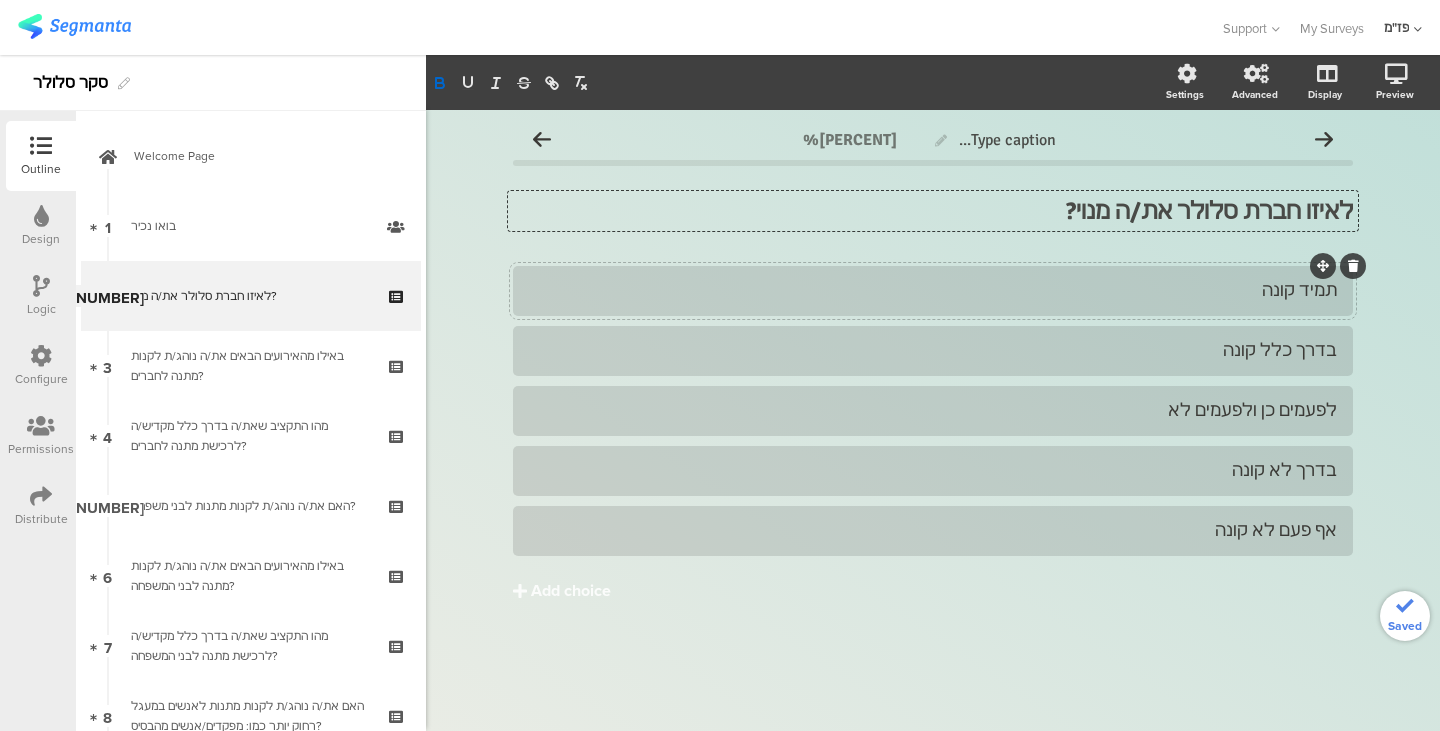 click on "תמיד קונה" at bounding box center (933, 290) 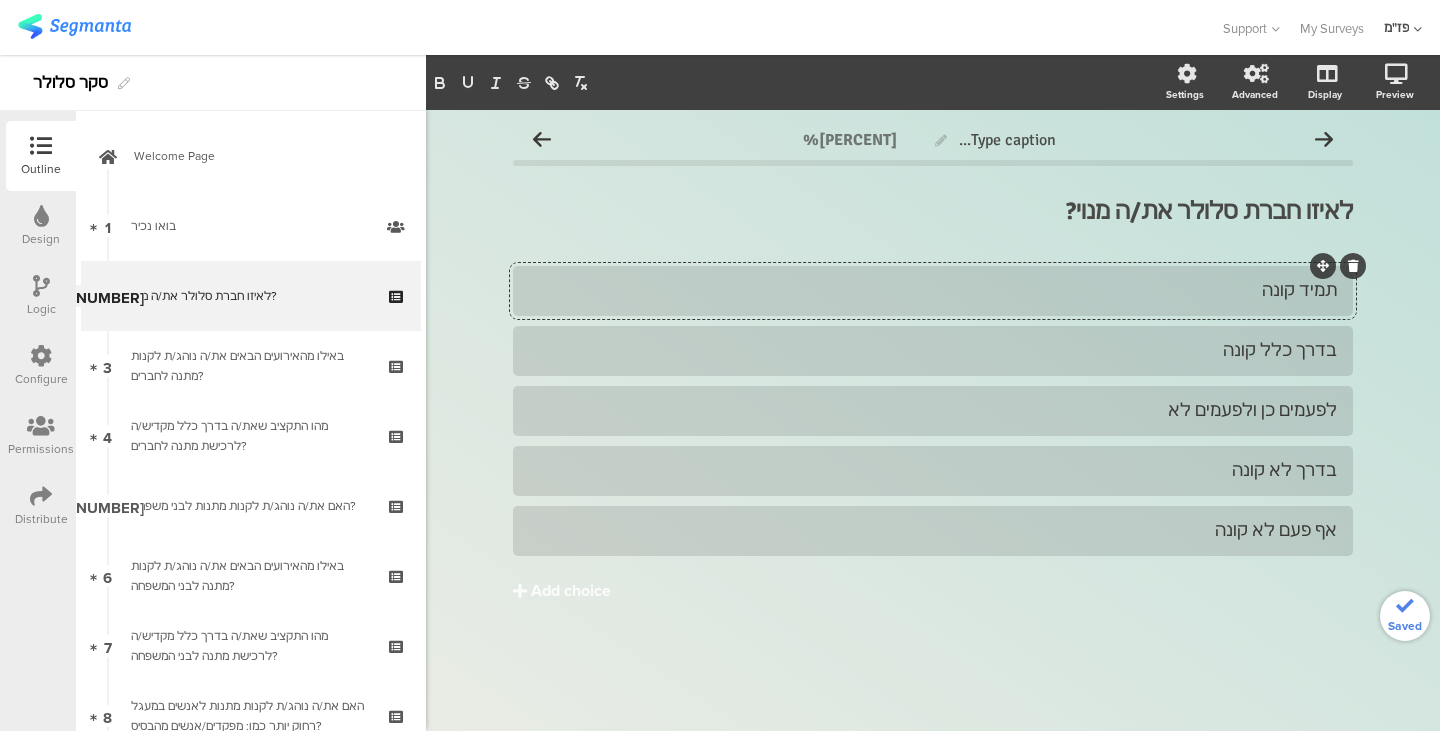 click on "תמיד קונה" at bounding box center [933, 290] 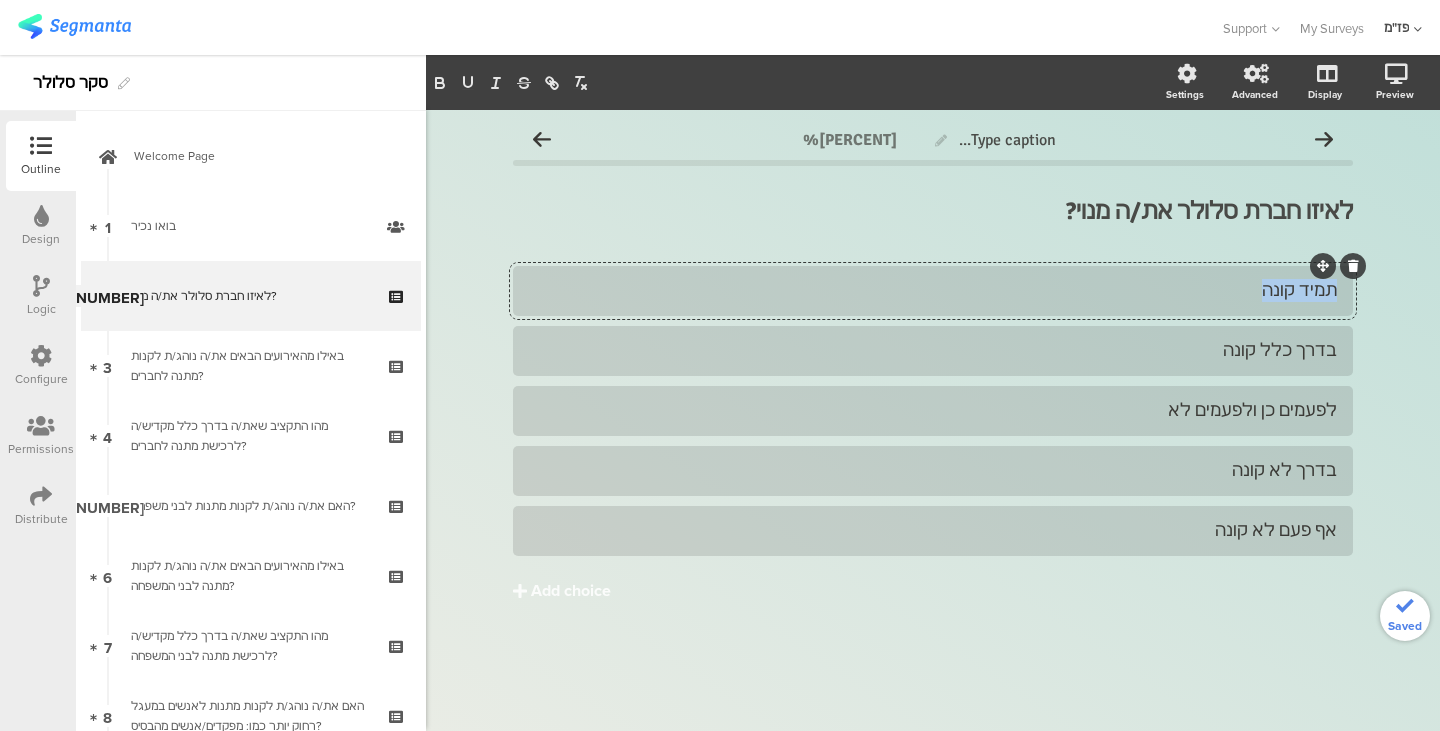 click on "תמיד קונה" at bounding box center (933, 290) 